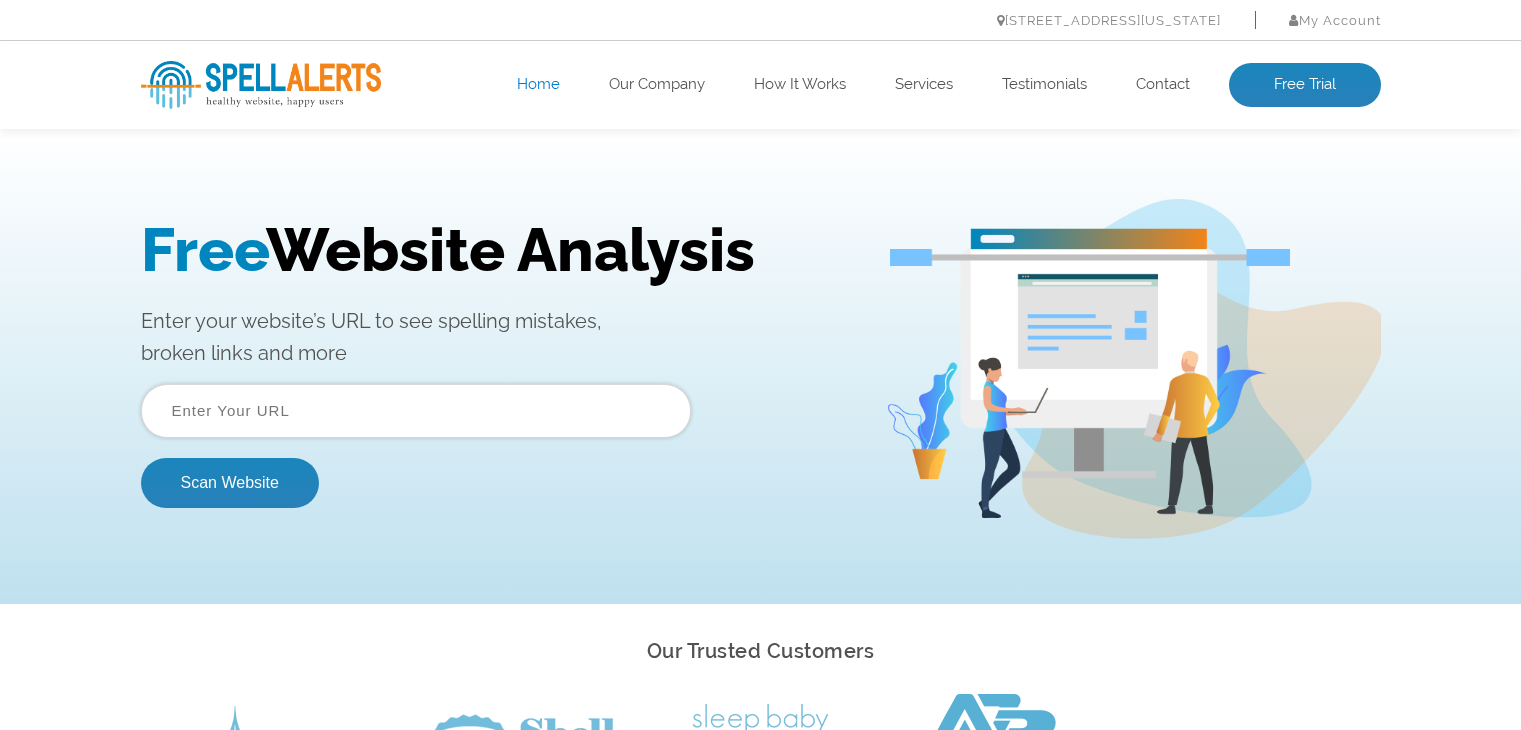 scroll, scrollTop: 0, scrollLeft: 0, axis: both 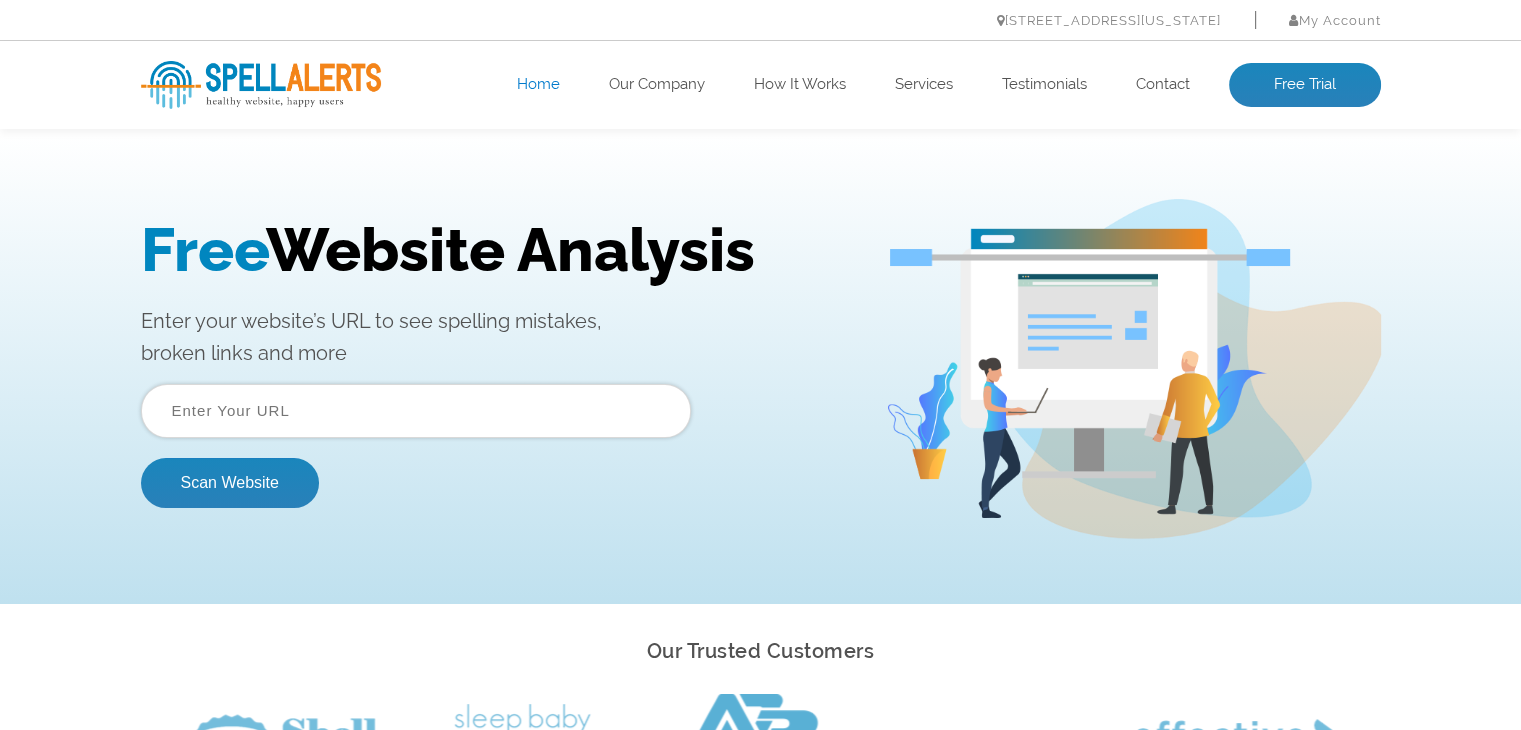 click at bounding box center [416, 411] 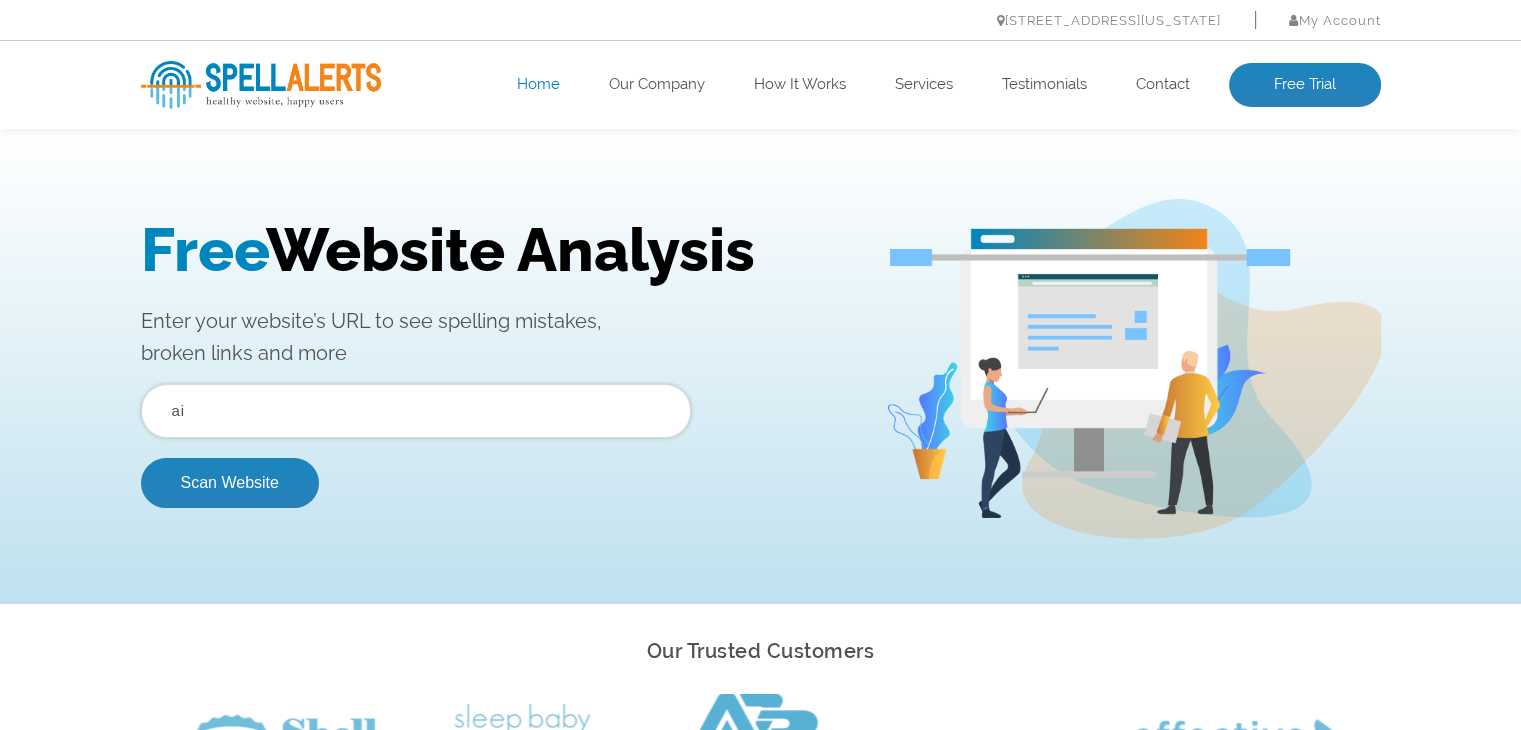 type on "a" 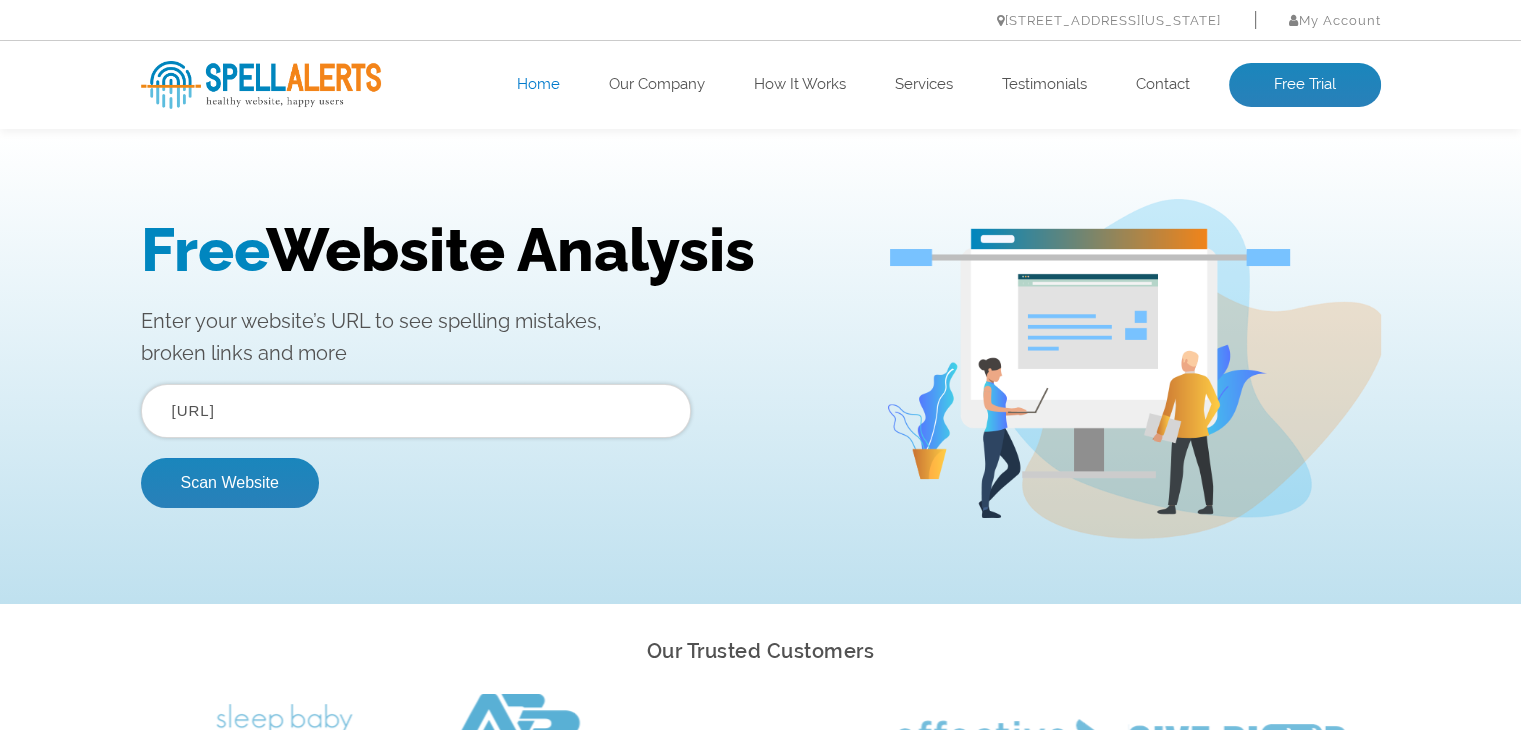 type on "aieze.ai" 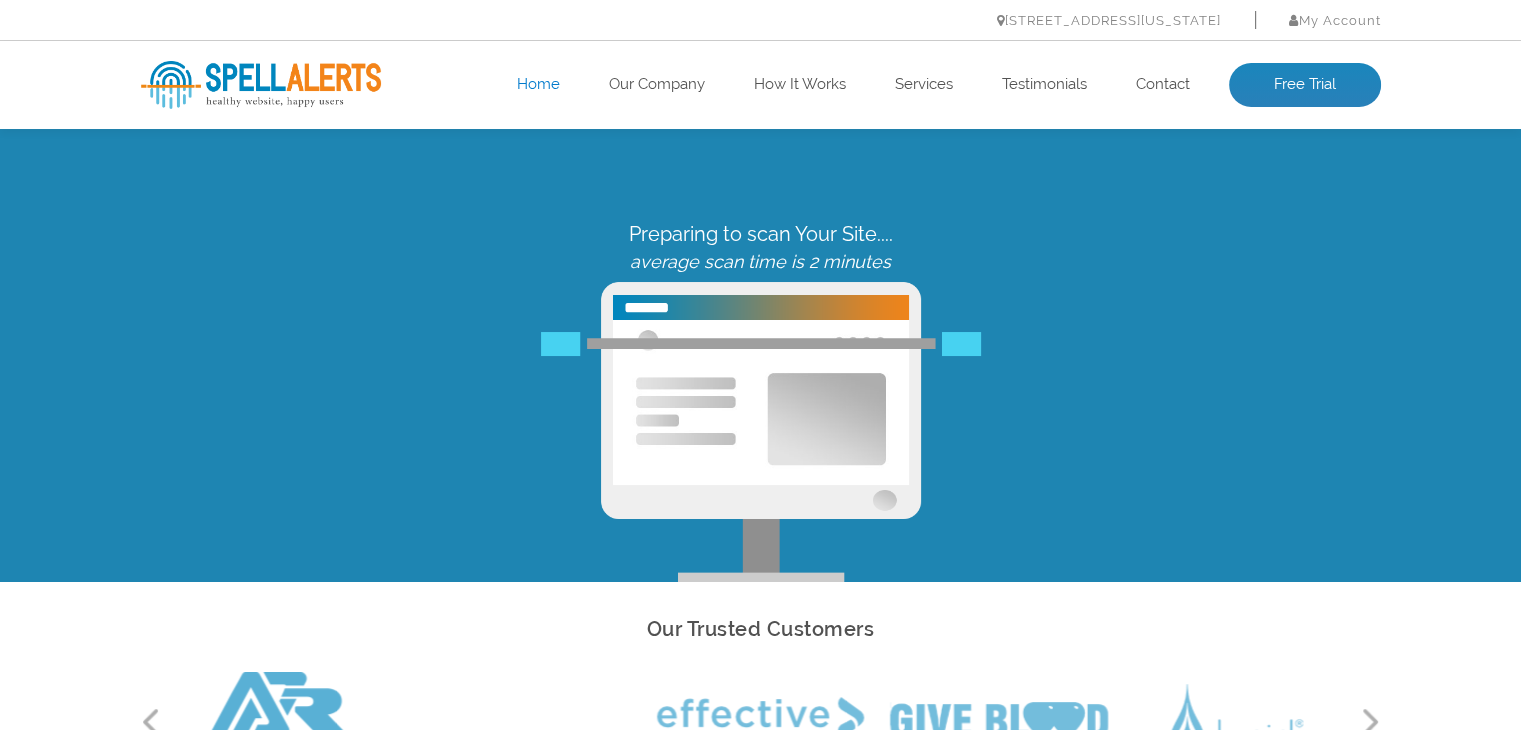 scroll, scrollTop: 0, scrollLeft: 0, axis: both 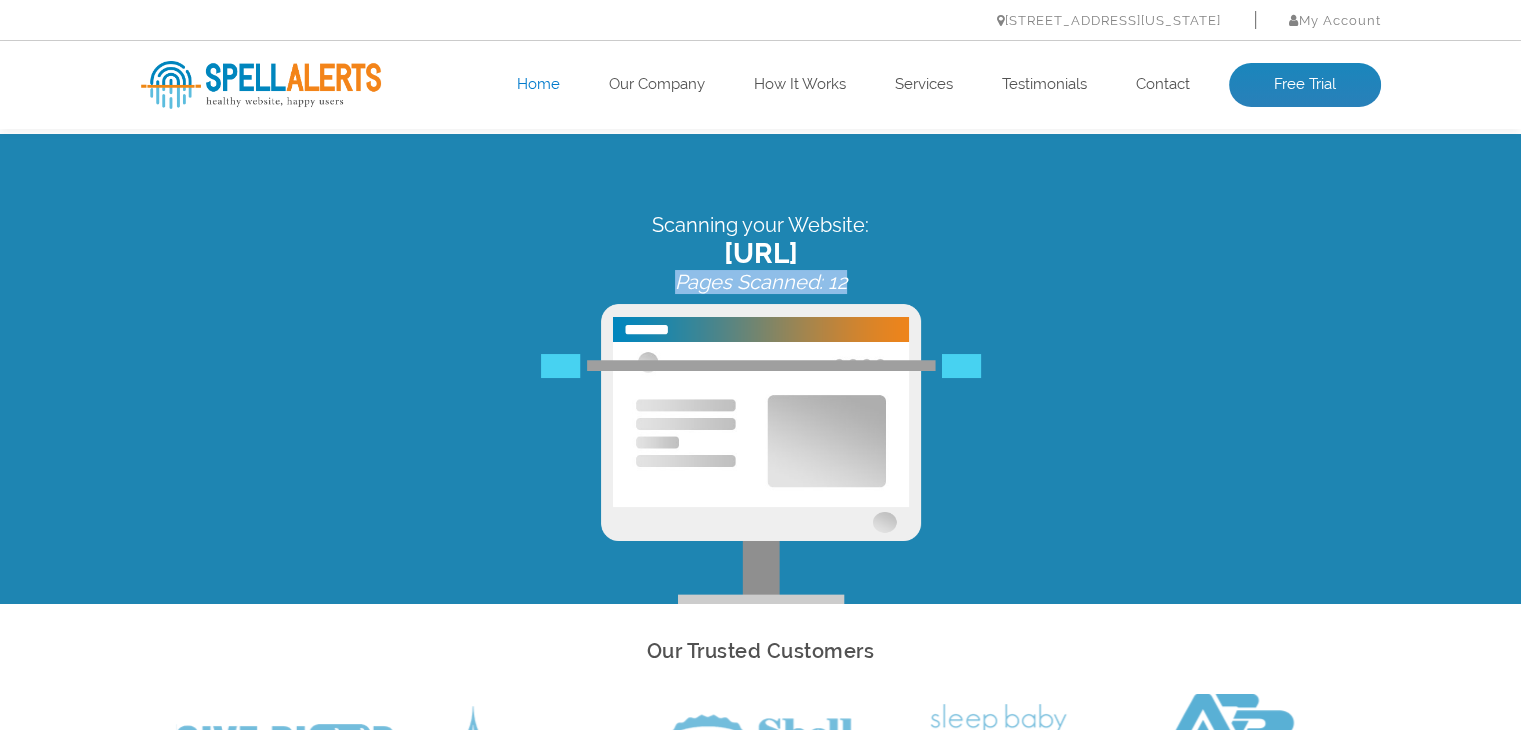 drag, startPoint x: 853, startPoint y: 278, endPoint x: 668, endPoint y: 290, distance: 185.38878 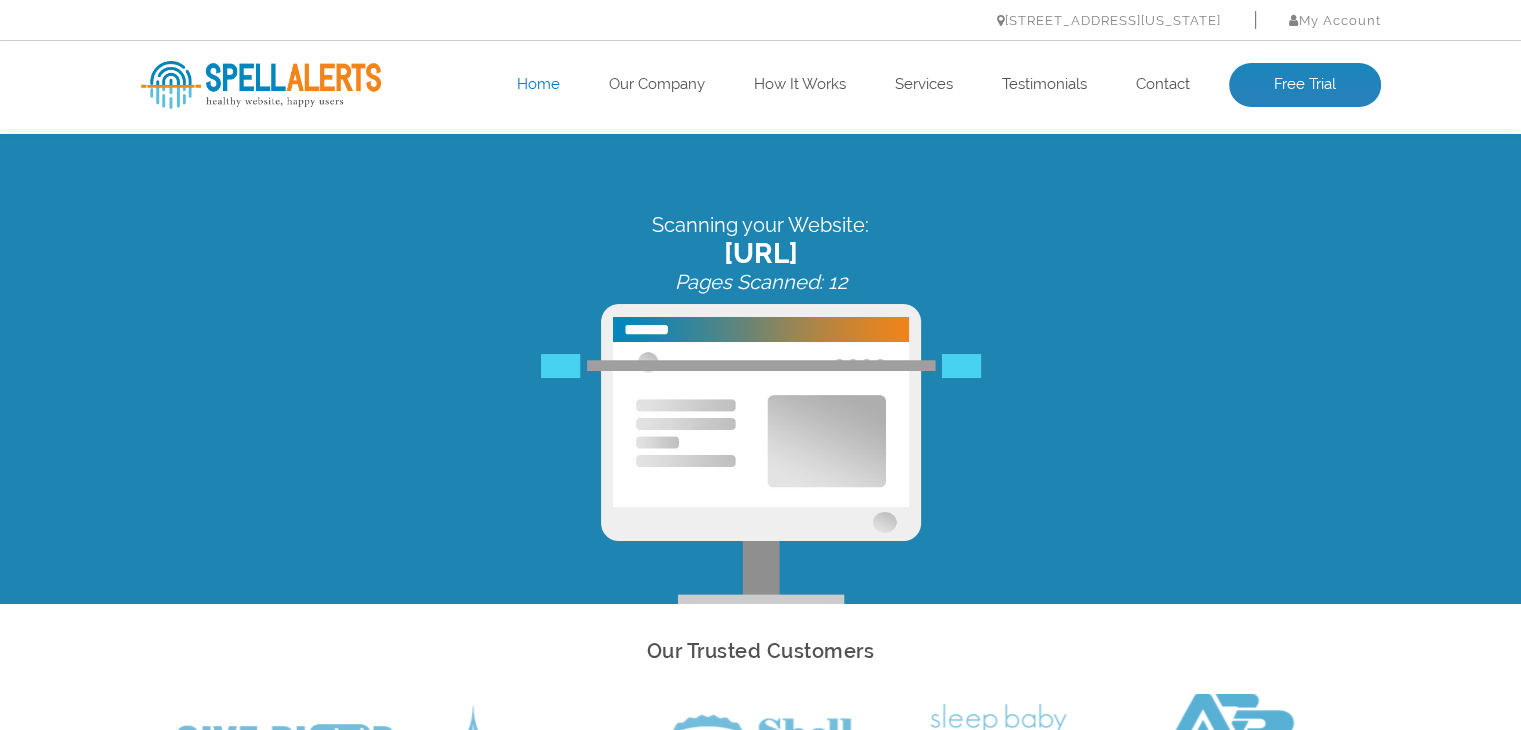 click on "Scanning your Website:  aieze.ai   Pages Scanned: 12" at bounding box center [761, 253] 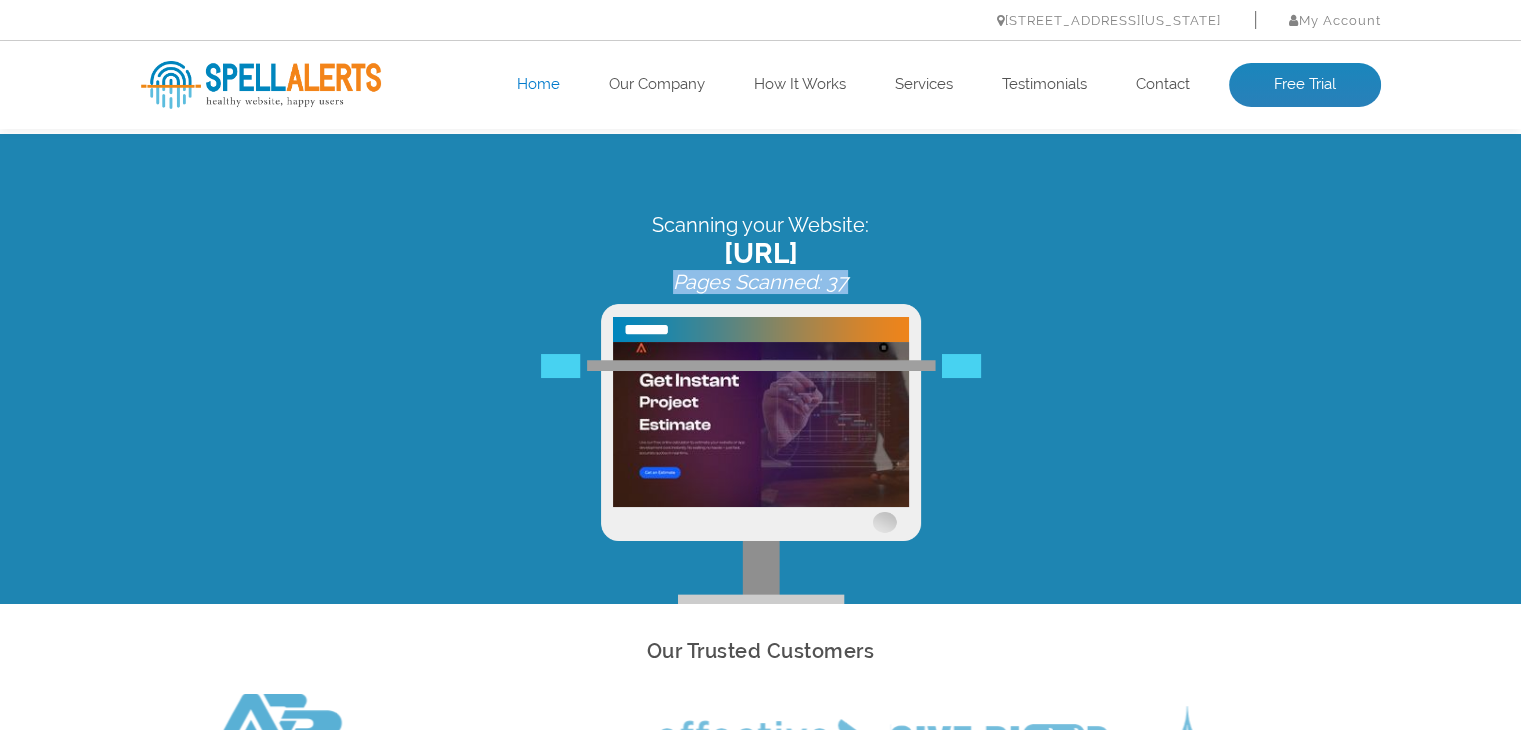 drag, startPoint x: 854, startPoint y: 276, endPoint x: 675, endPoint y: 288, distance: 179.40178 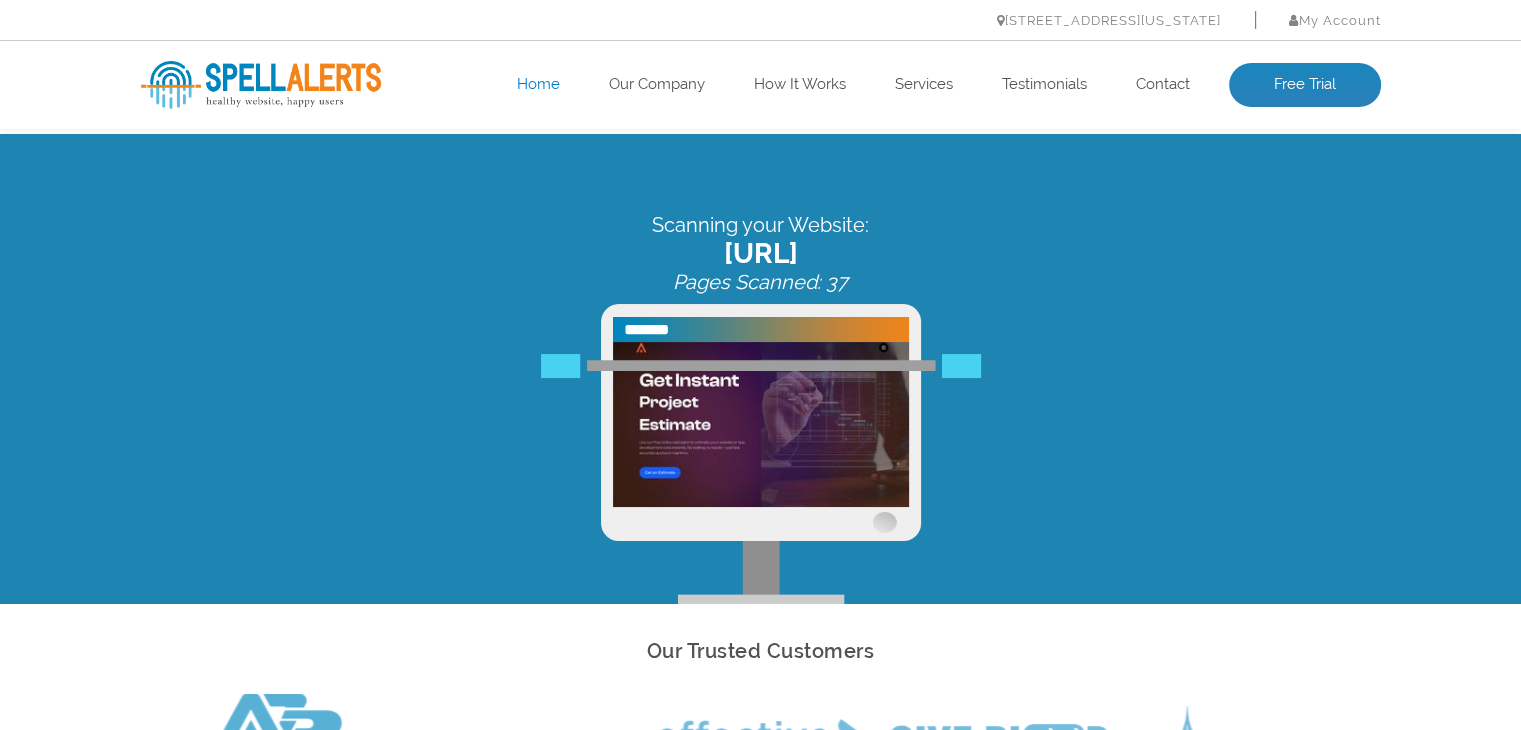 click on "aieze.ai" at bounding box center [761, 253] 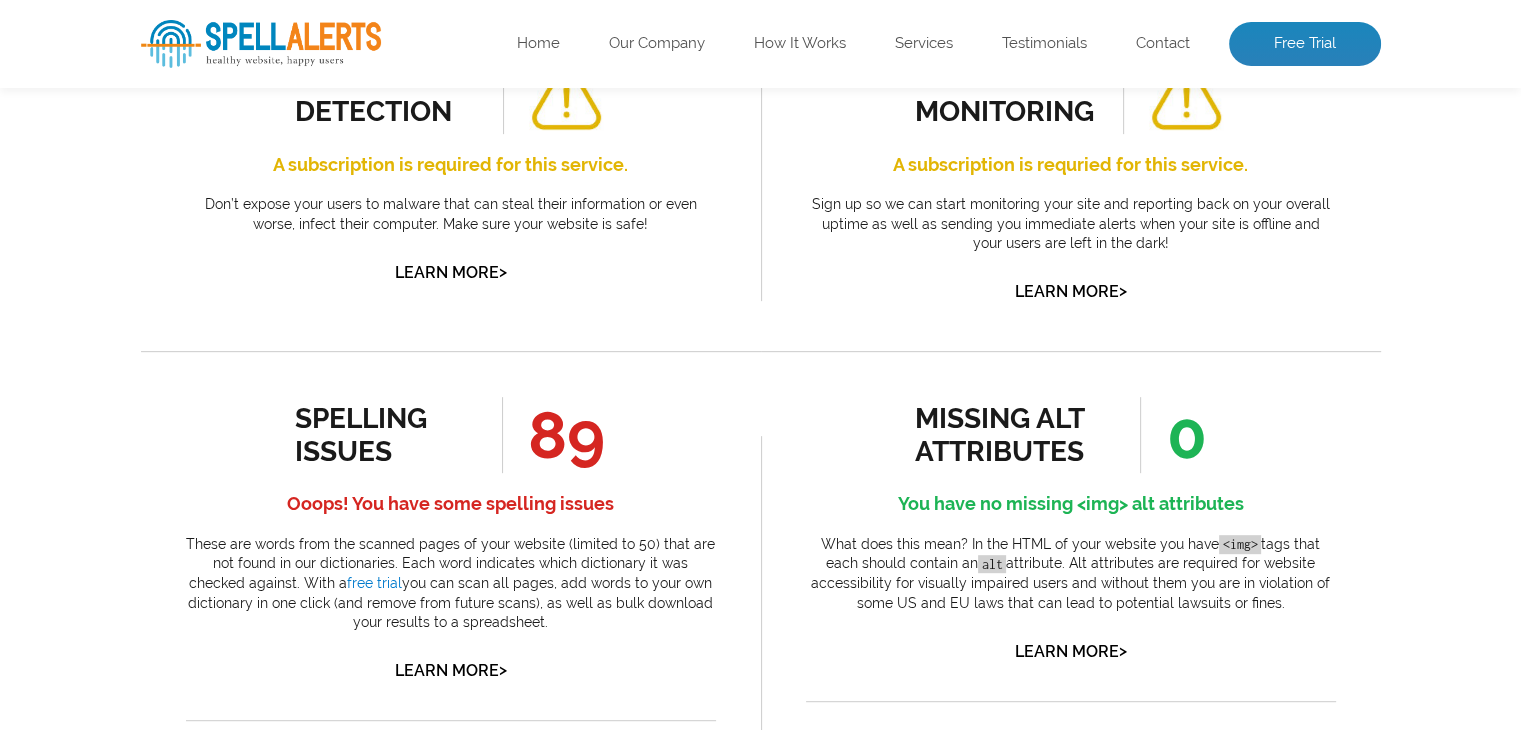 scroll, scrollTop: 815, scrollLeft: 0, axis: vertical 